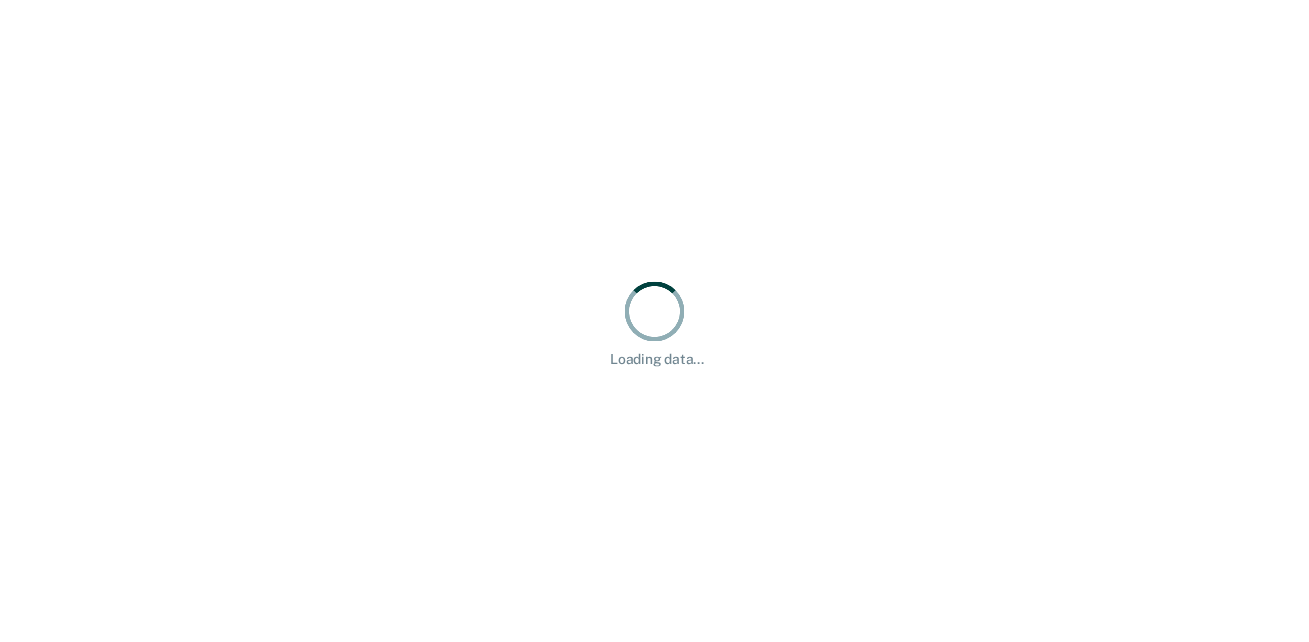 scroll, scrollTop: 0, scrollLeft: 0, axis: both 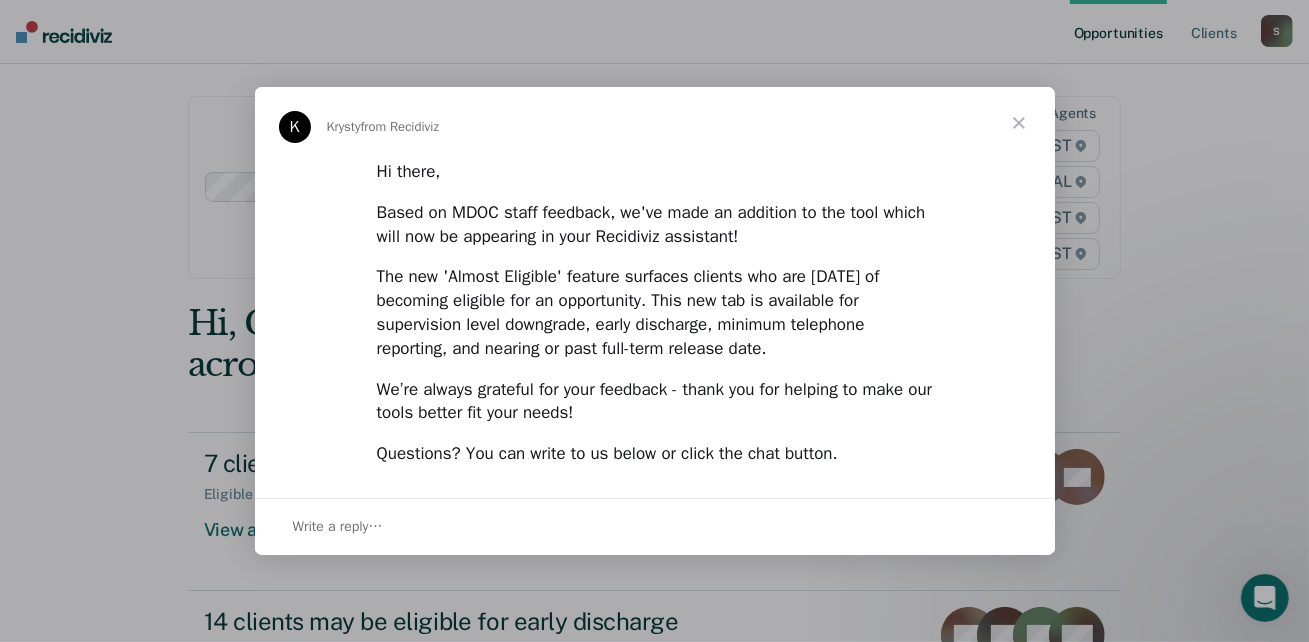 click at bounding box center (1019, 123) 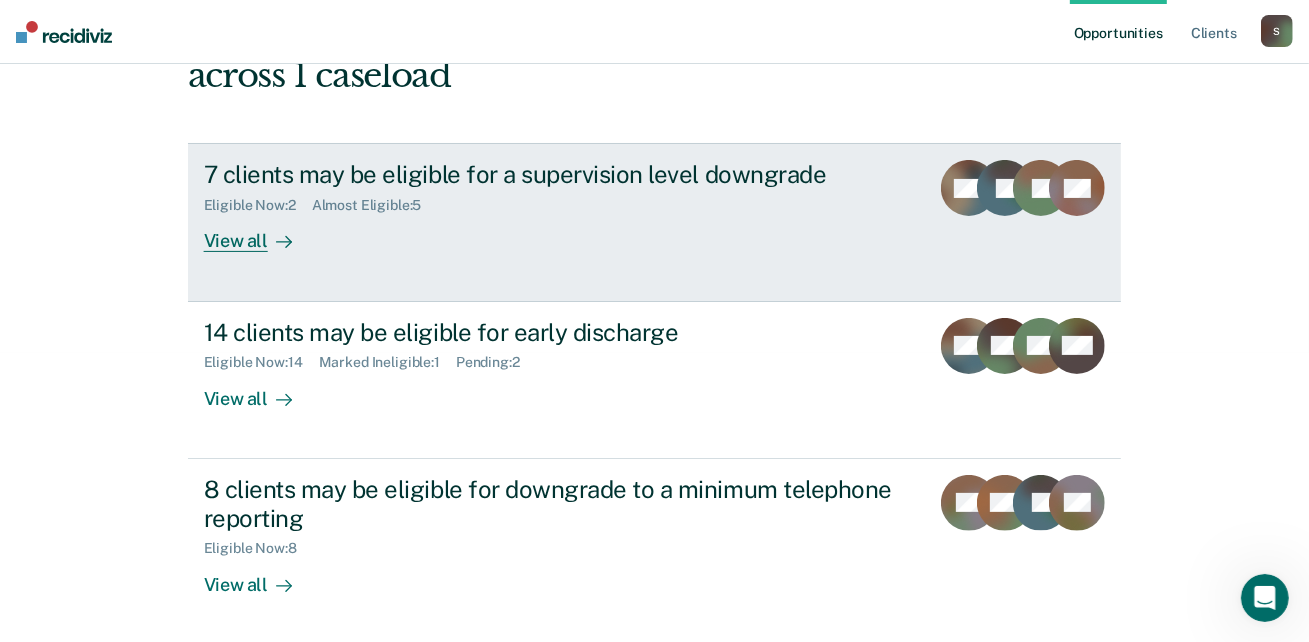 scroll, scrollTop: 290, scrollLeft: 0, axis: vertical 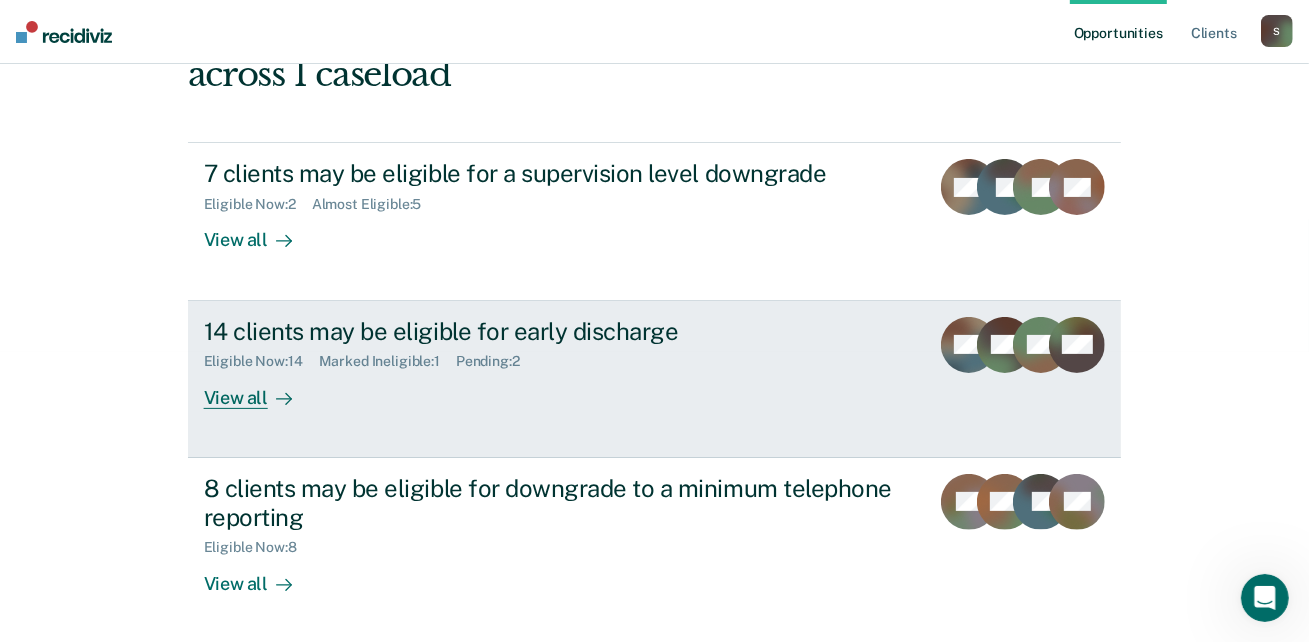 click on "View all" at bounding box center [260, 389] 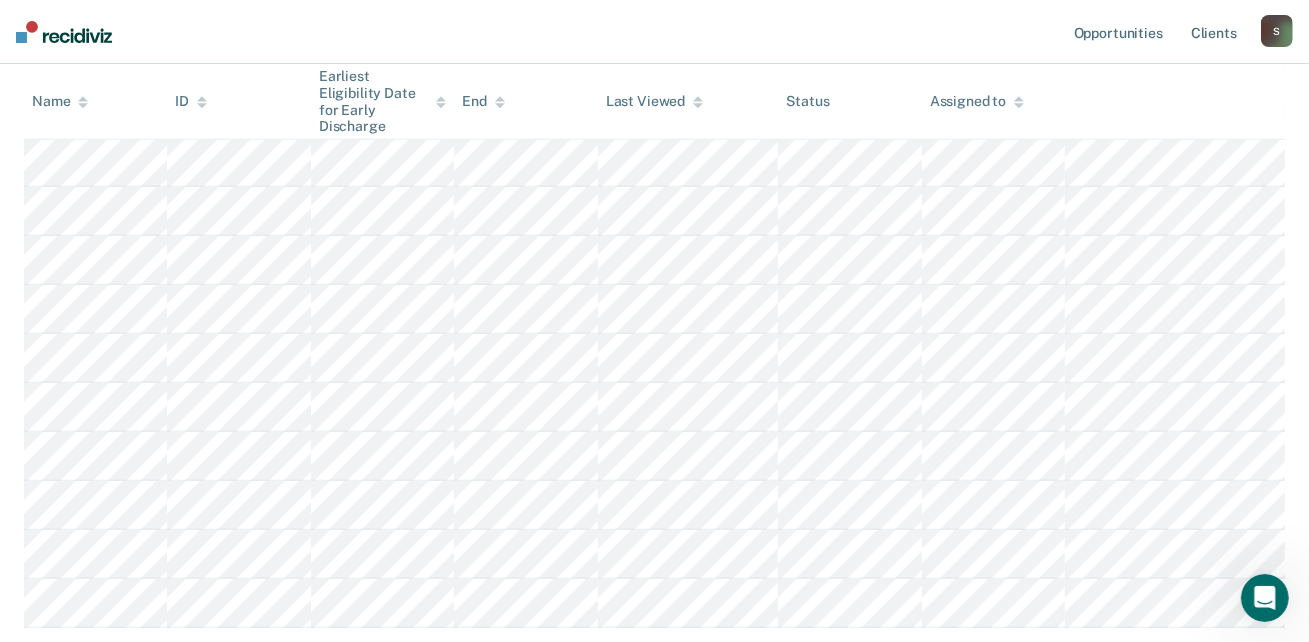 scroll, scrollTop: 820, scrollLeft: 0, axis: vertical 